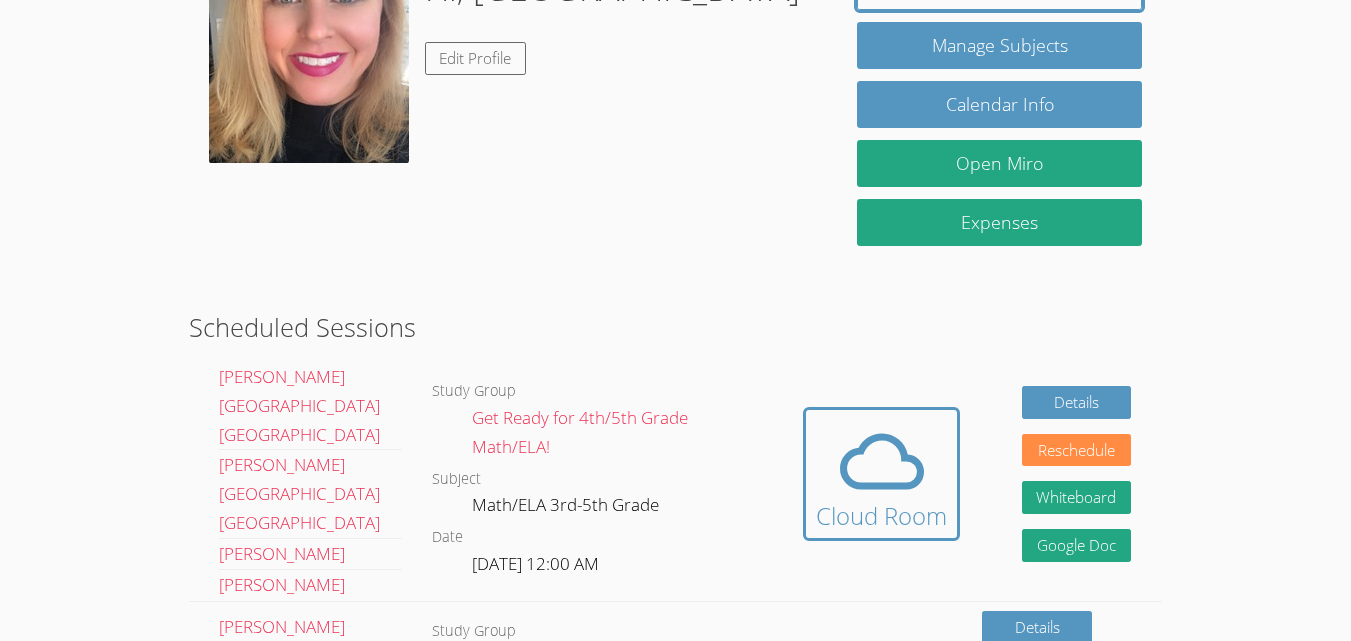 scroll, scrollTop: 300, scrollLeft: 0, axis: vertical 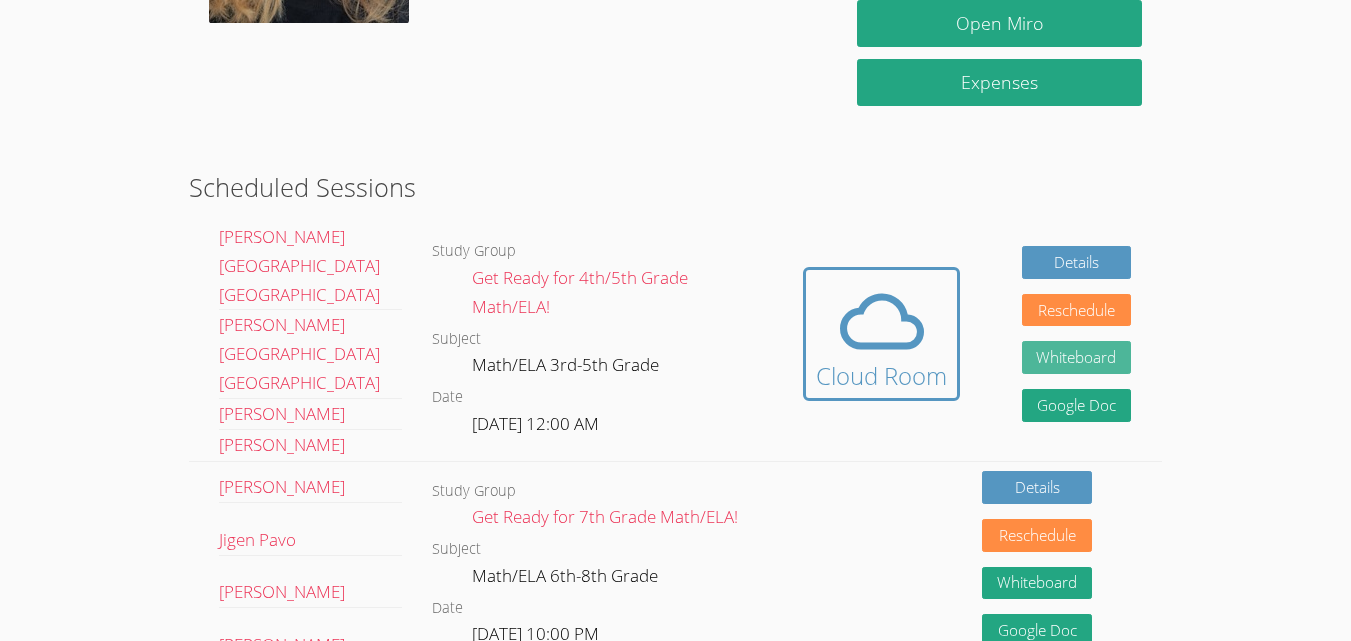 click on "Whiteboard" at bounding box center [1077, 357] 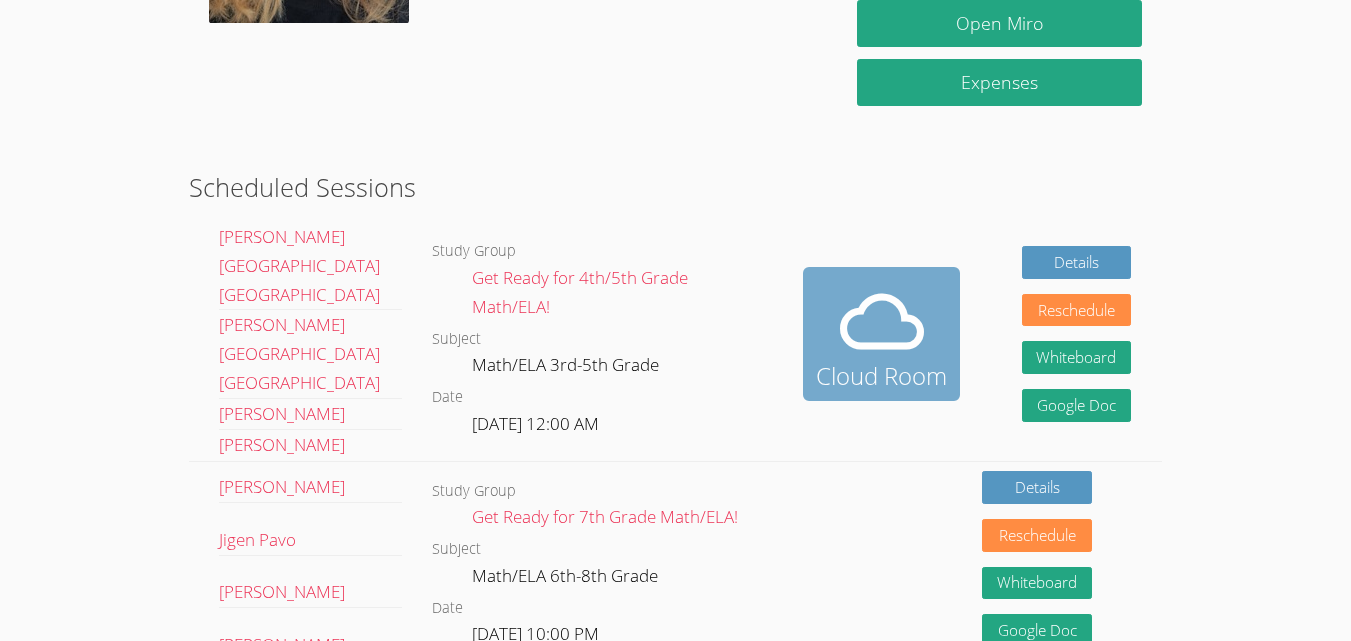click on "Cloud Room" at bounding box center (881, 376) 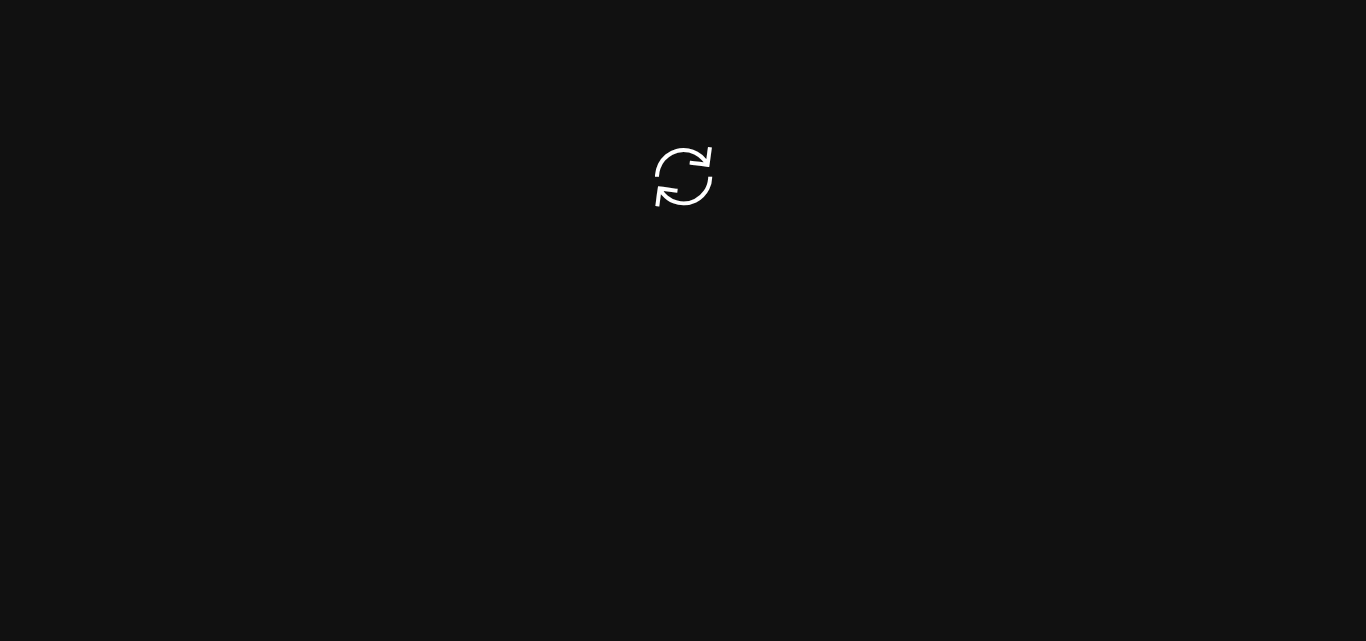 scroll, scrollTop: 0, scrollLeft: 0, axis: both 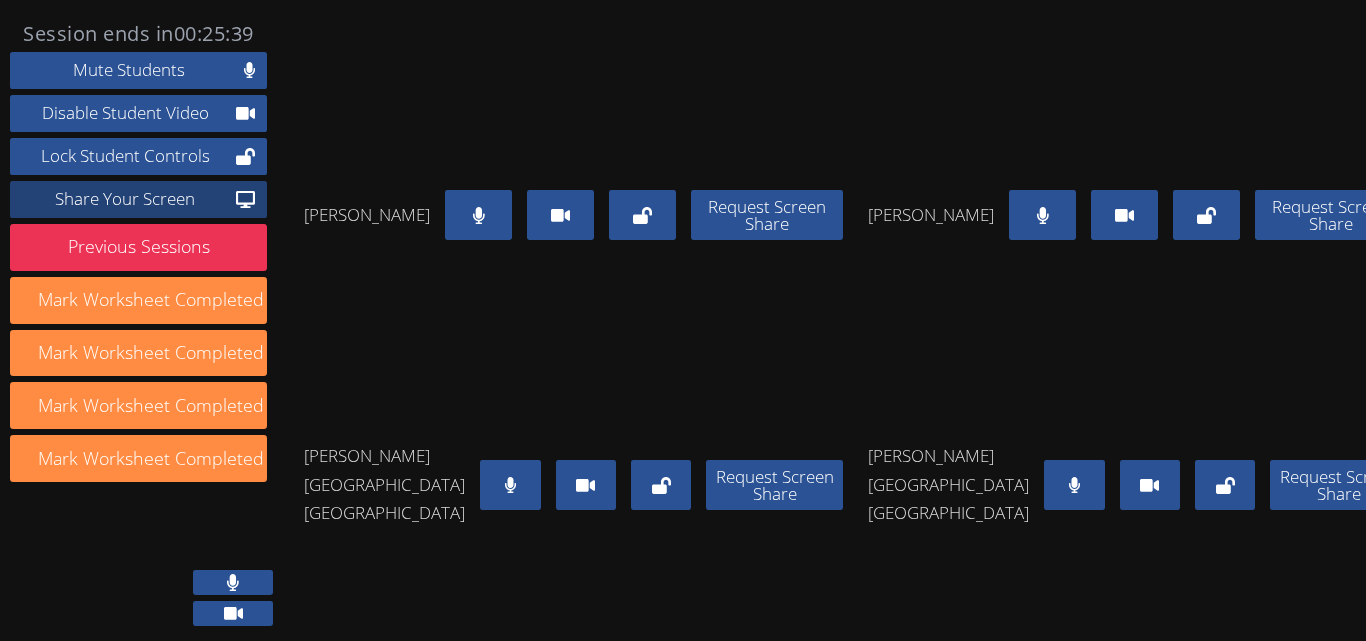 click on "Share Your Screen" at bounding box center [125, 199] 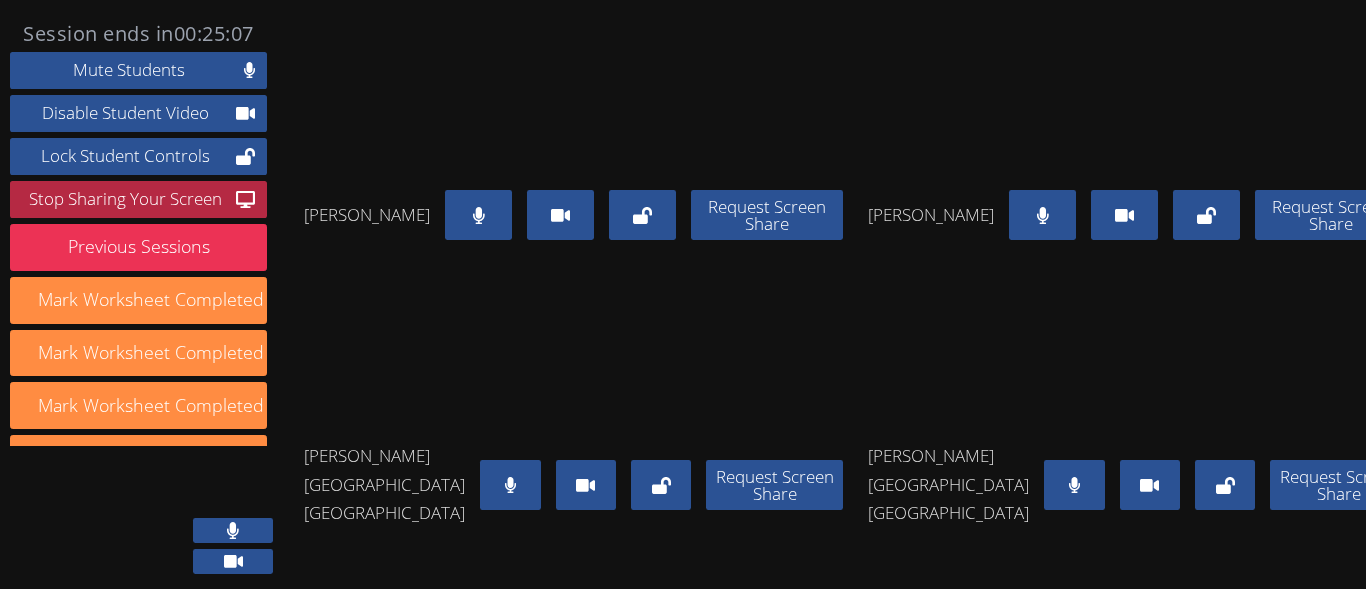 scroll, scrollTop: 412, scrollLeft: 0, axis: vertical 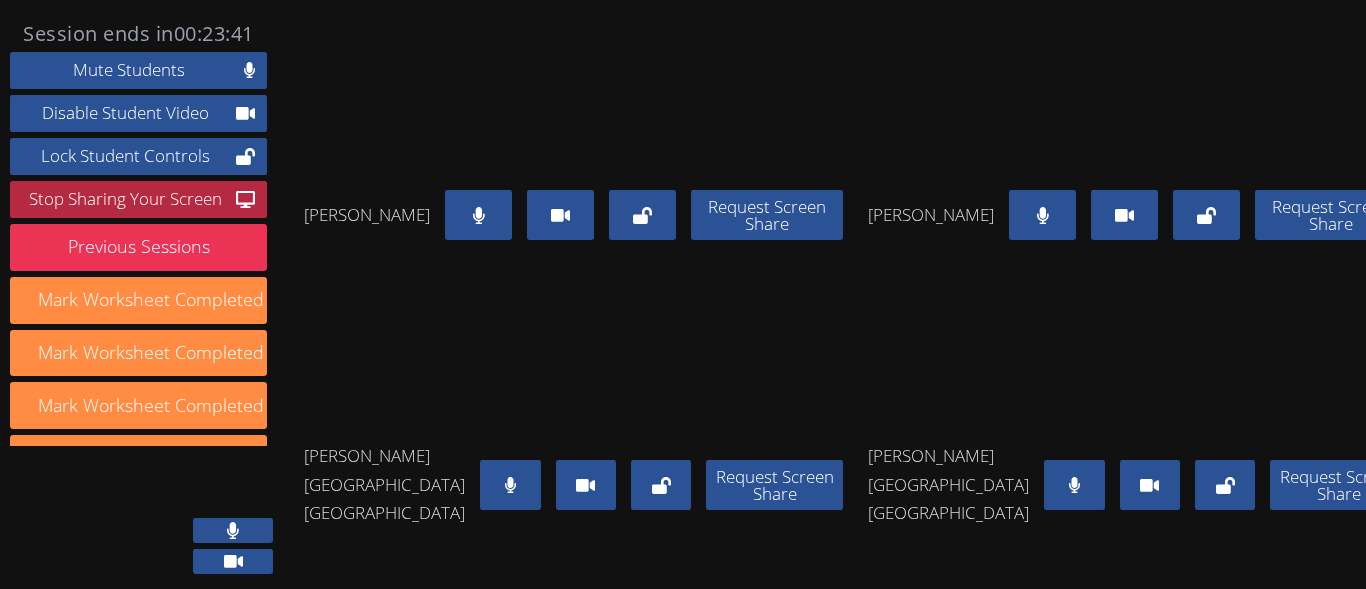 click at bounding box center [510, 485] 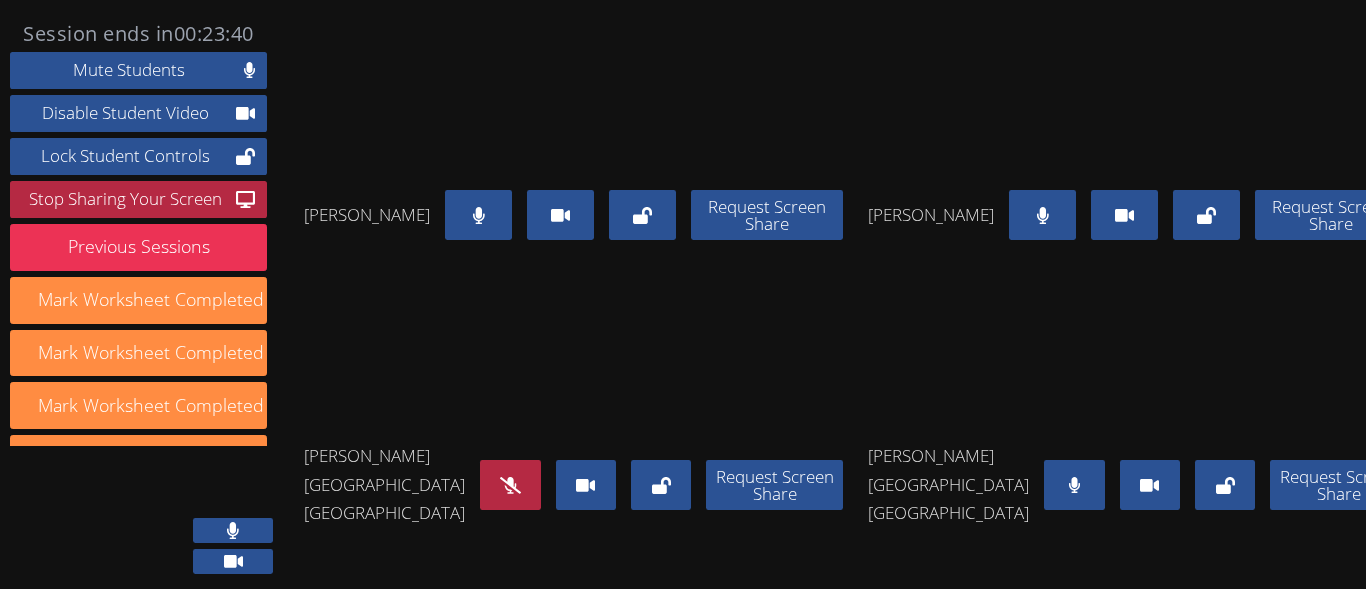 click at bounding box center (1074, 485) 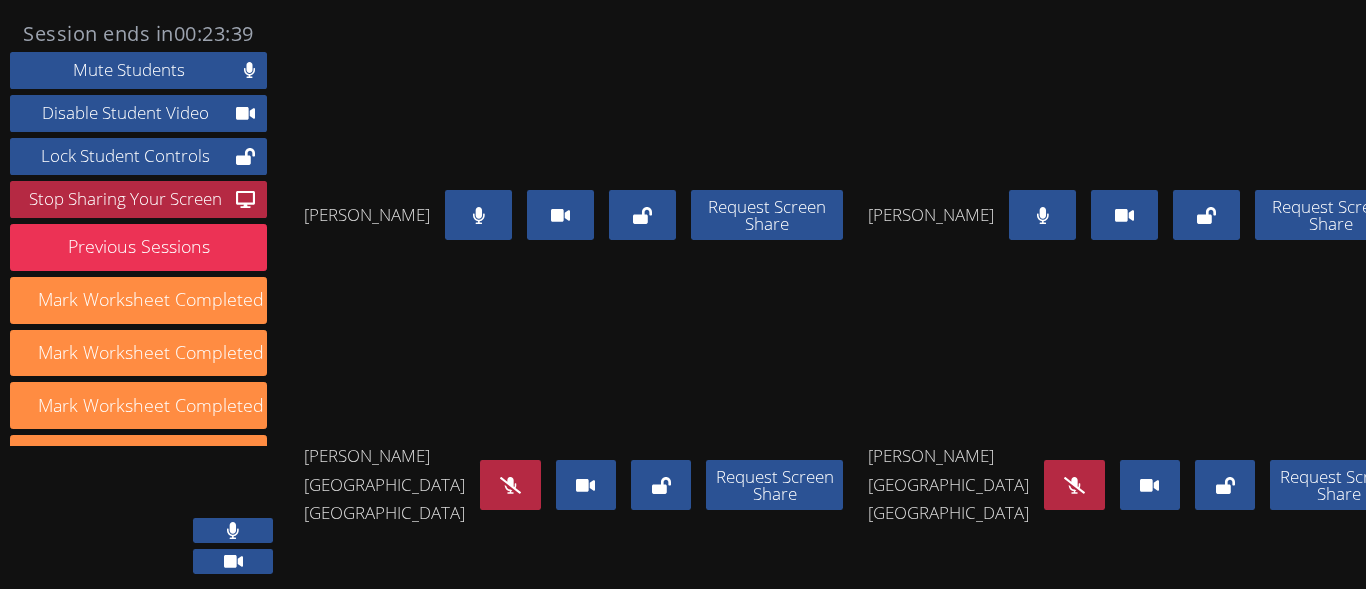 scroll, scrollTop: 0, scrollLeft: 0, axis: both 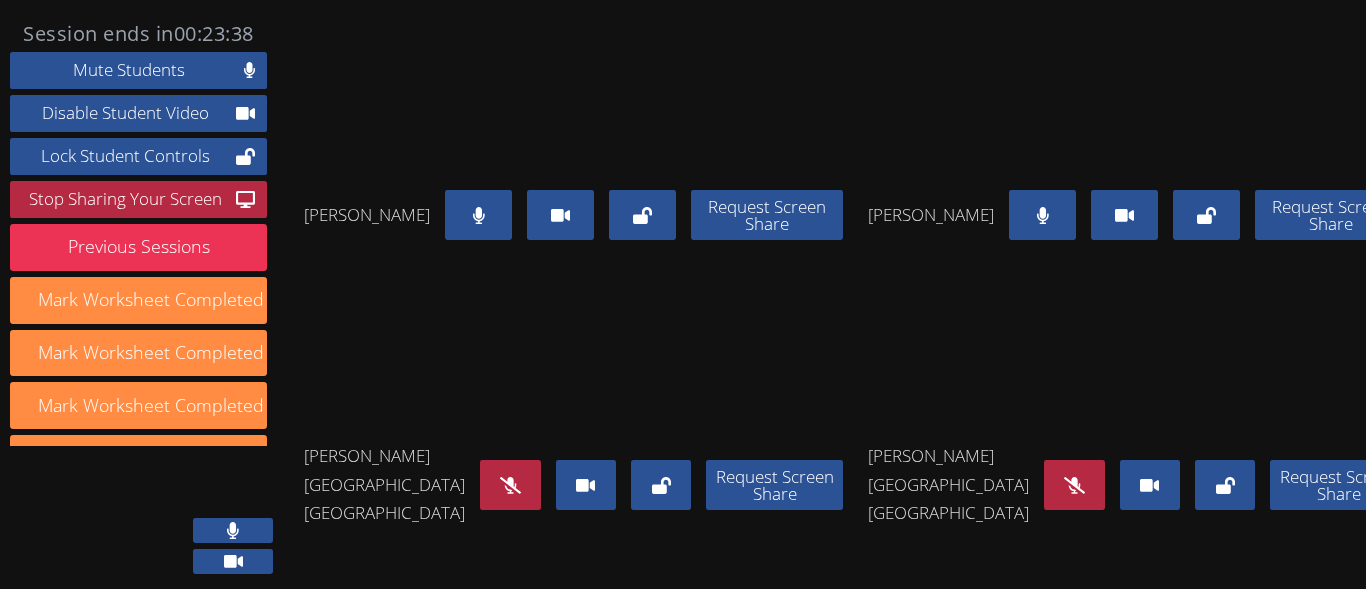 click at bounding box center (478, 215) 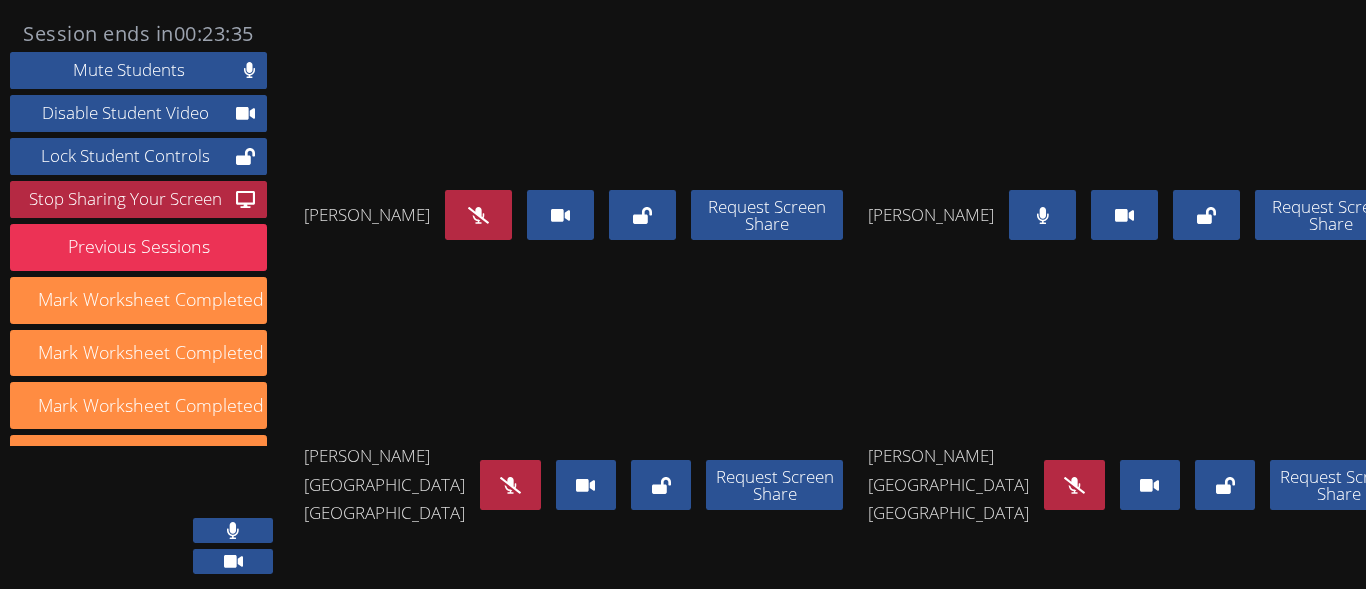 scroll, scrollTop: 0, scrollLeft: 0, axis: both 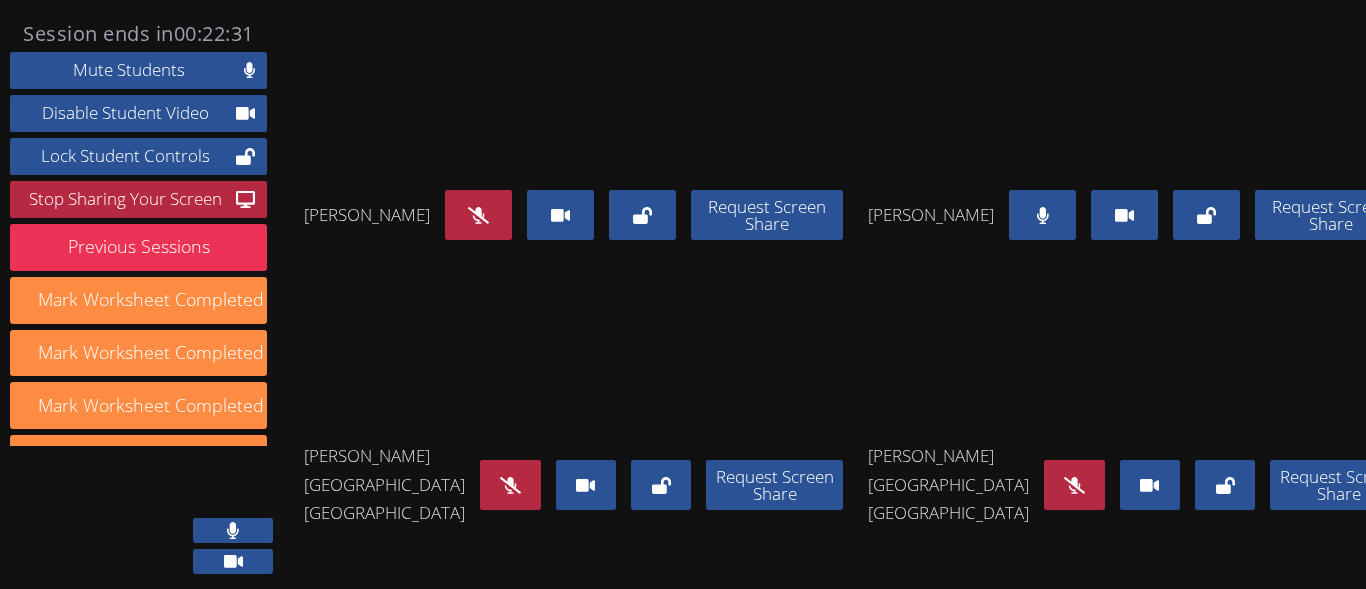 click 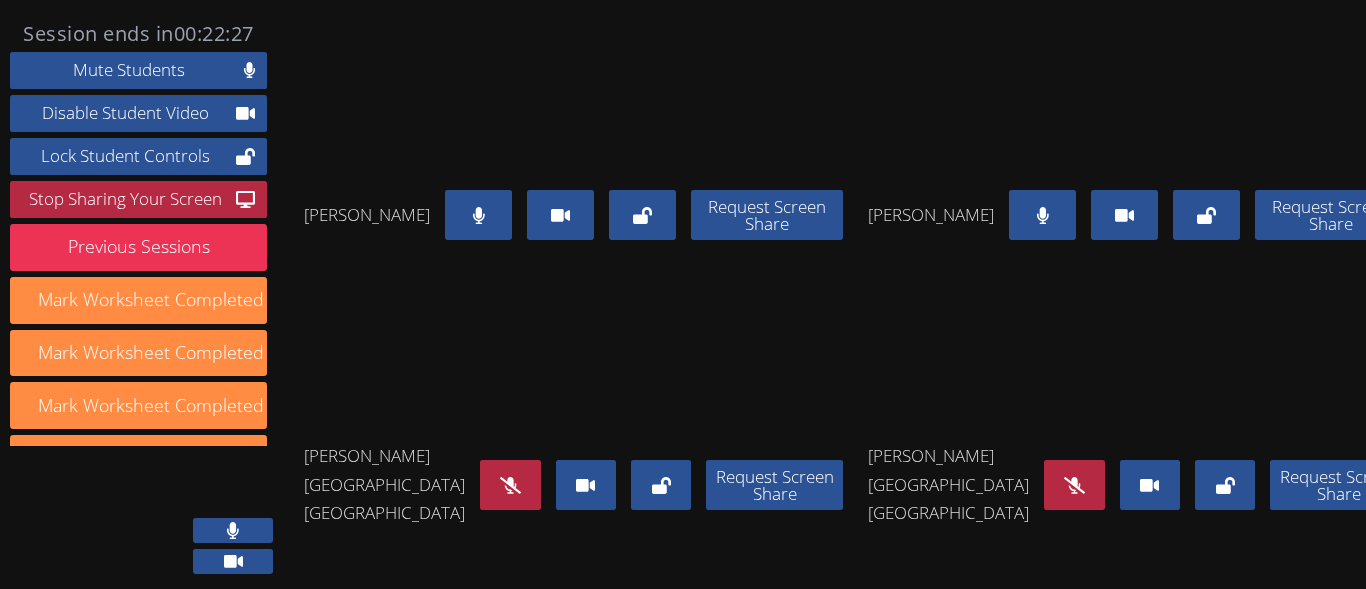 scroll, scrollTop: 12, scrollLeft: 0, axis: vertical 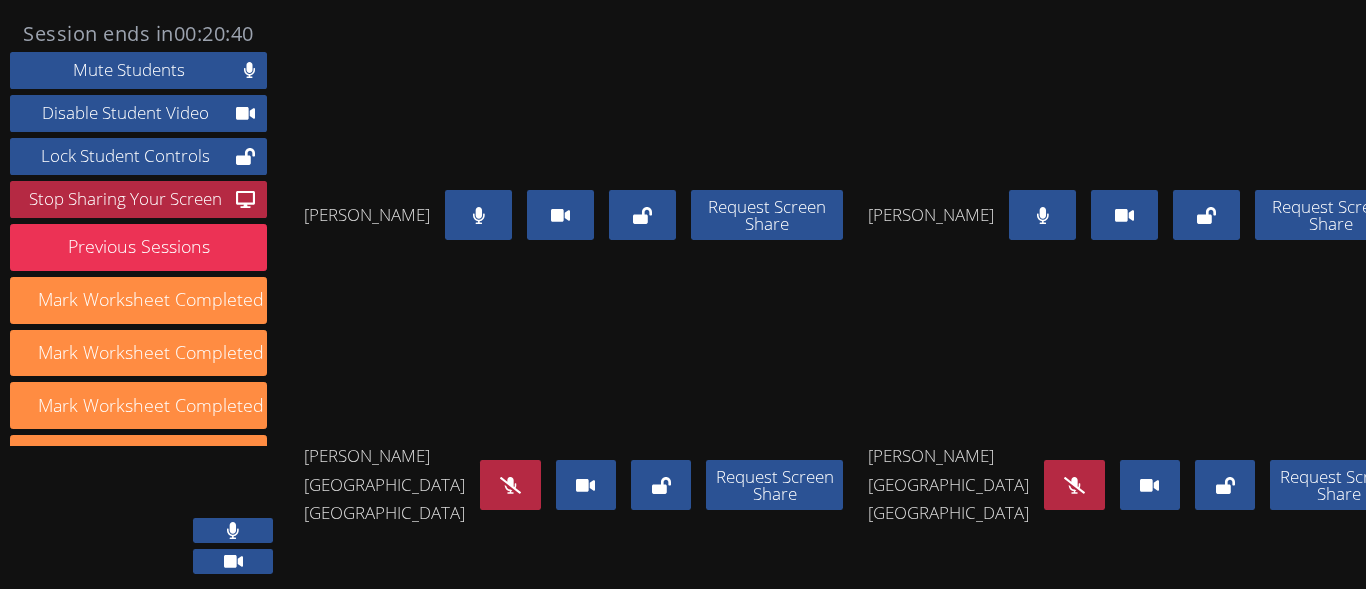 click at bounding box center (1074, 485) 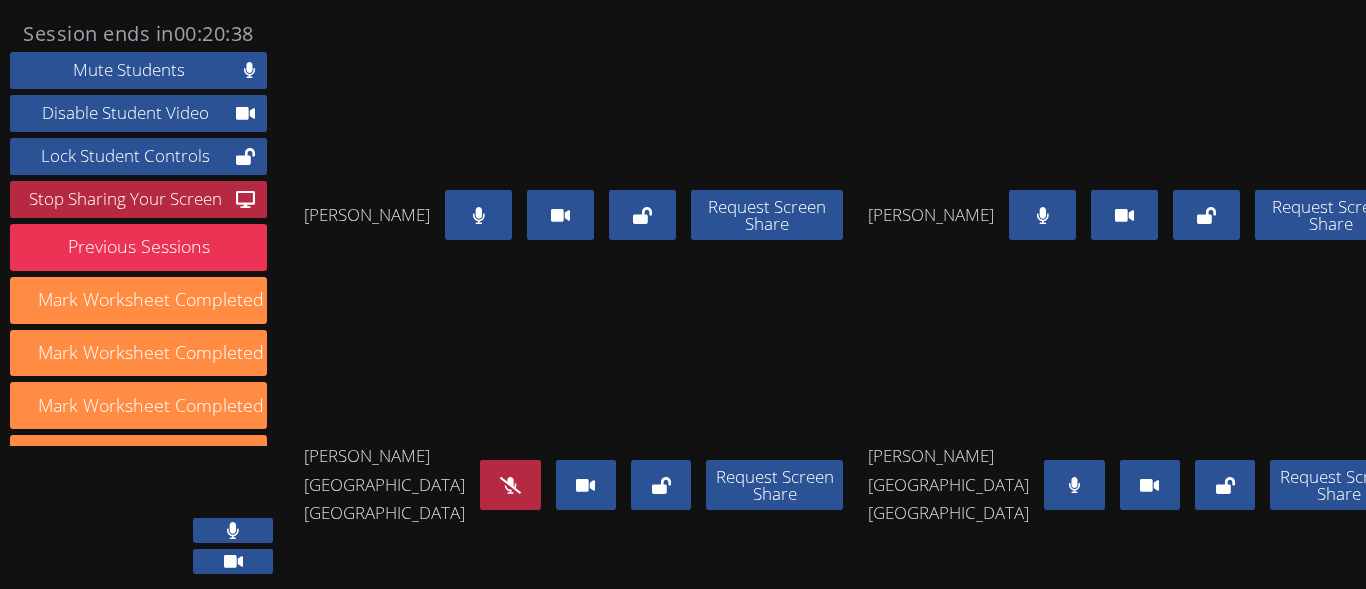 click at bounding box center [510, 485] 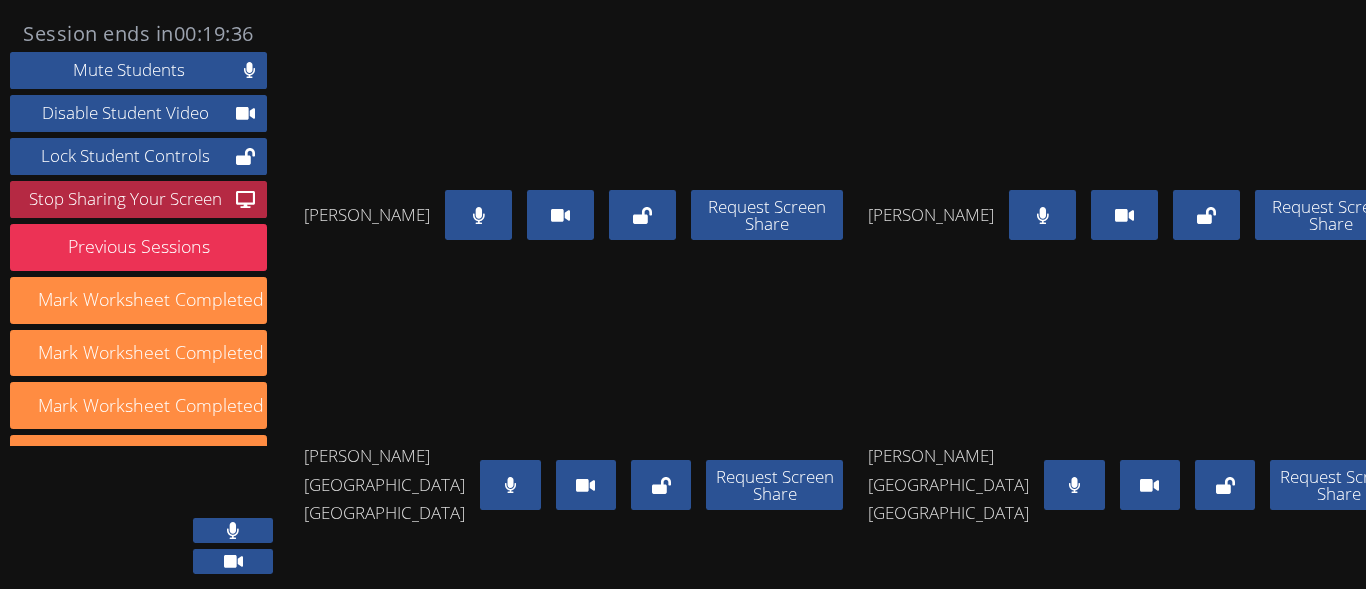 scroll, scrollTop: 412, scrollLeft: 0, axis: vertical 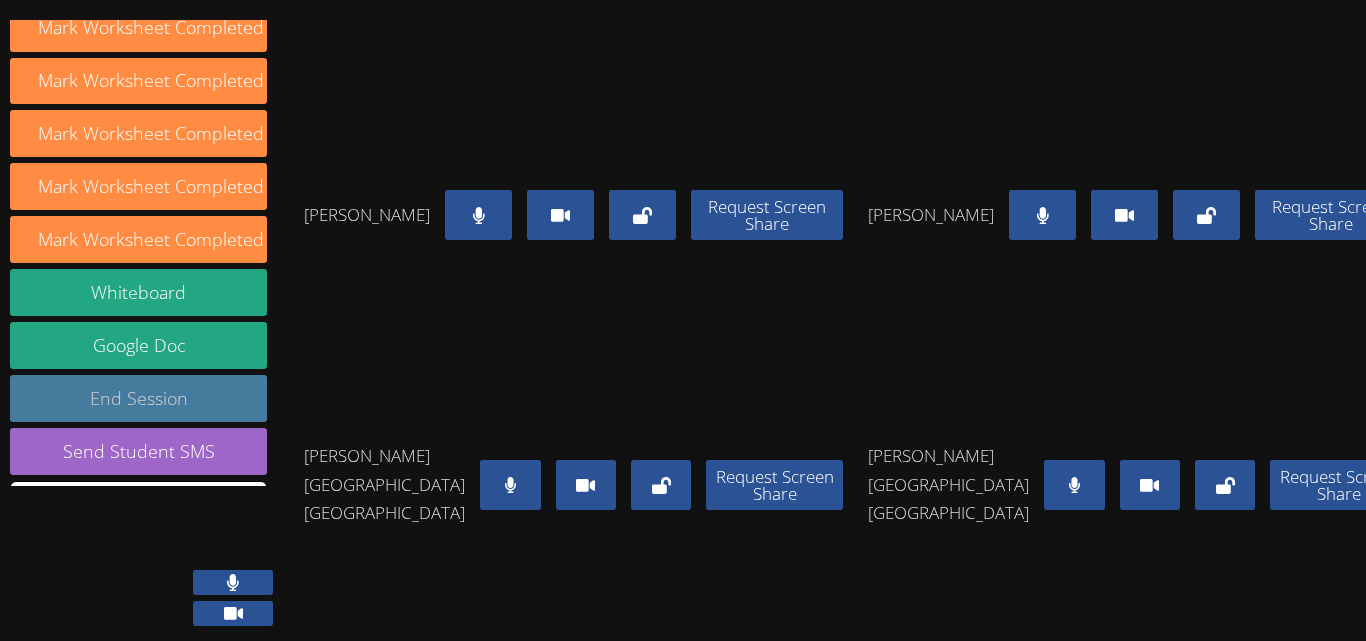 click on "End Session" at bounding box center [138, 398] 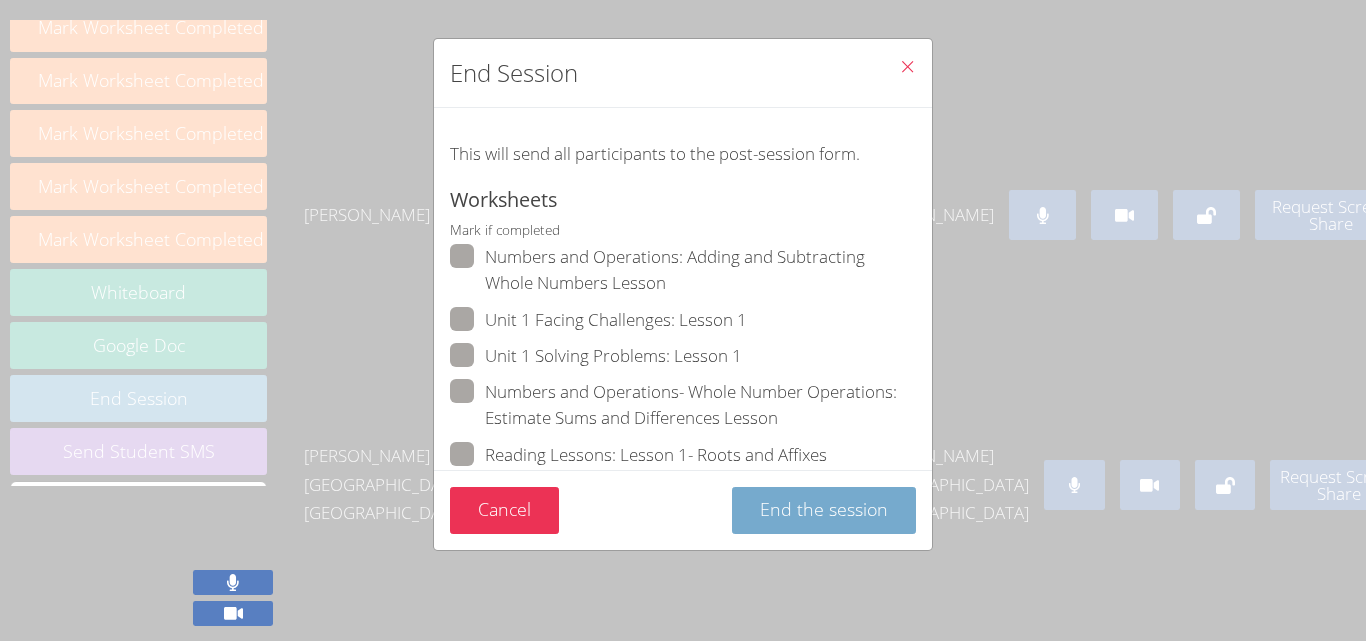click on "End the session" at bounding box center (824, 510) 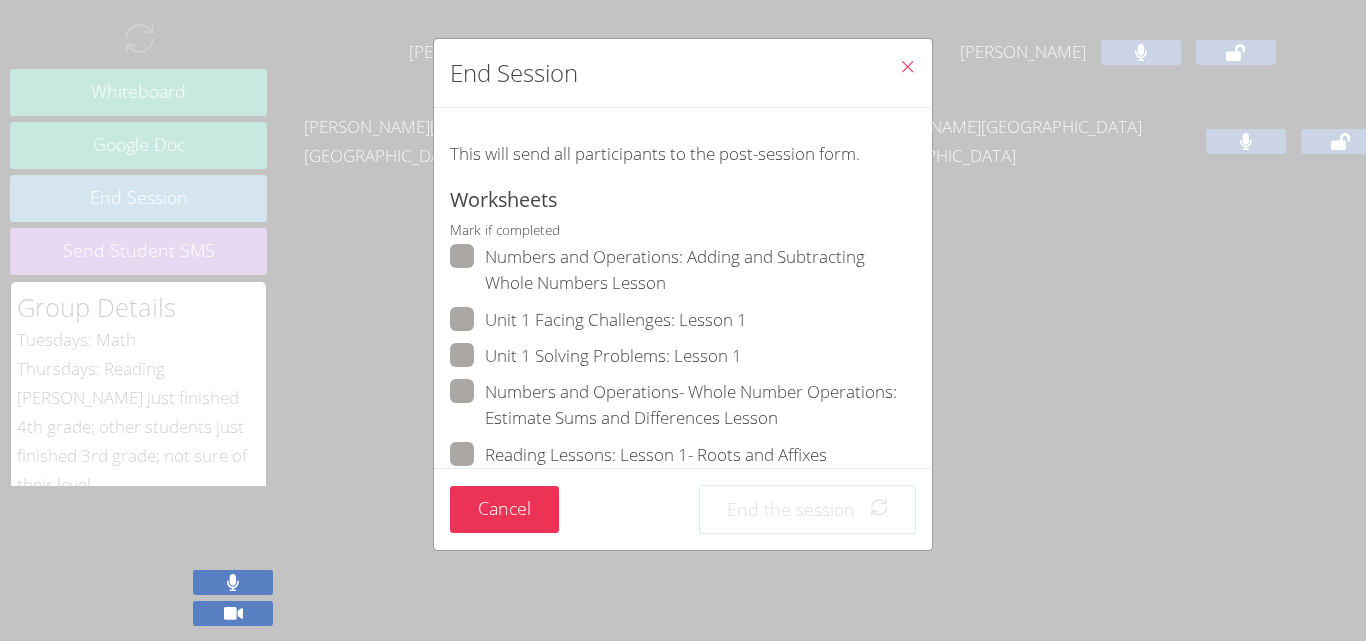 scroll, scrollTop: 247, scrollLeft: 0, axis: vertical 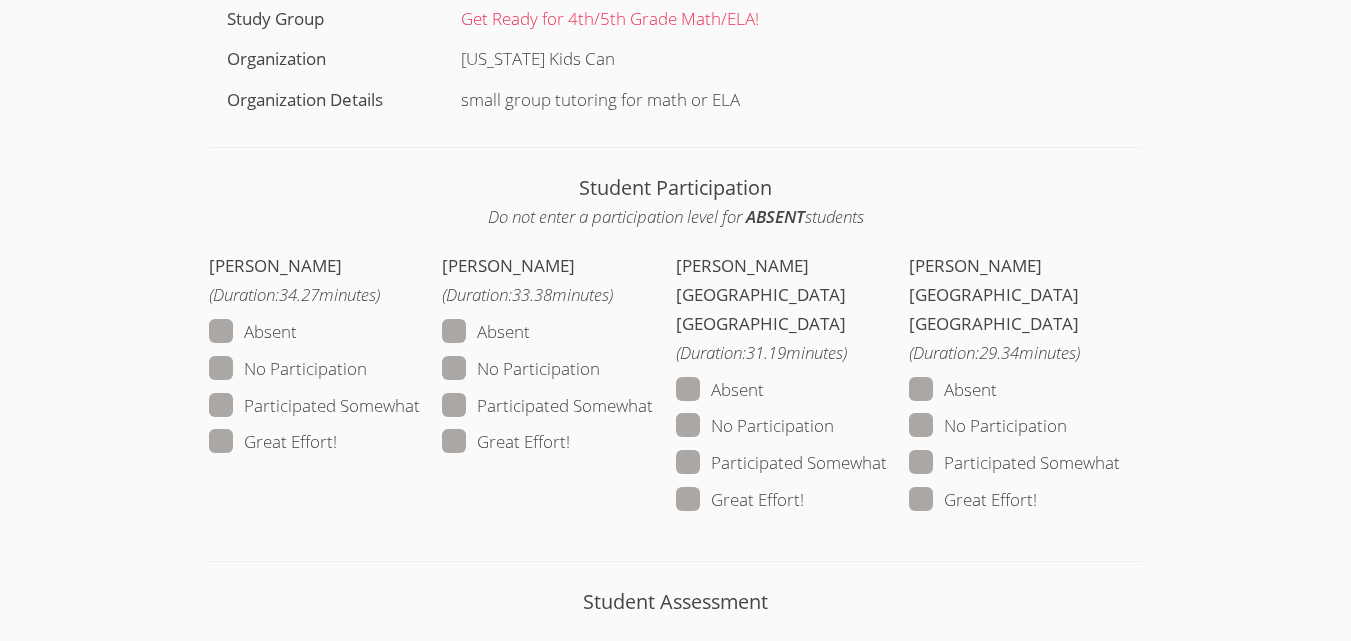 drag, startPoint x: 332, startPoint y: 437, endPoint x: 410, endPoint y: 435, distance: 78.025635 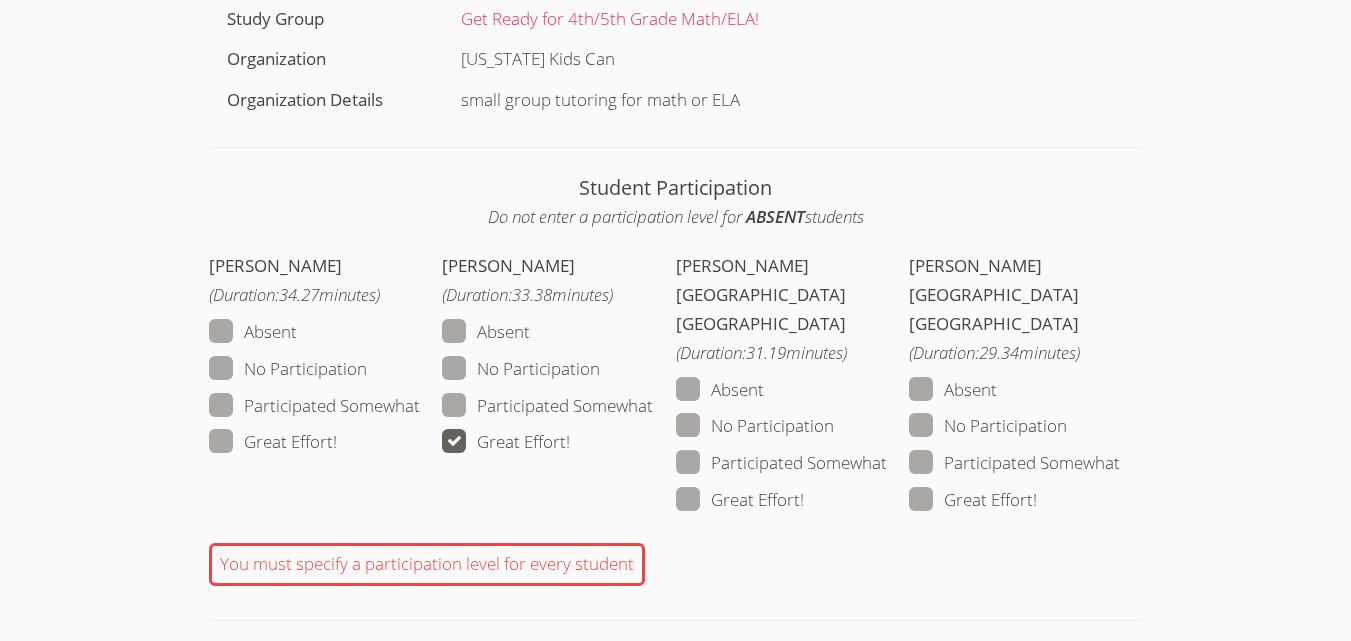 click on "Great Effort!" at bounding box center (273, 442) 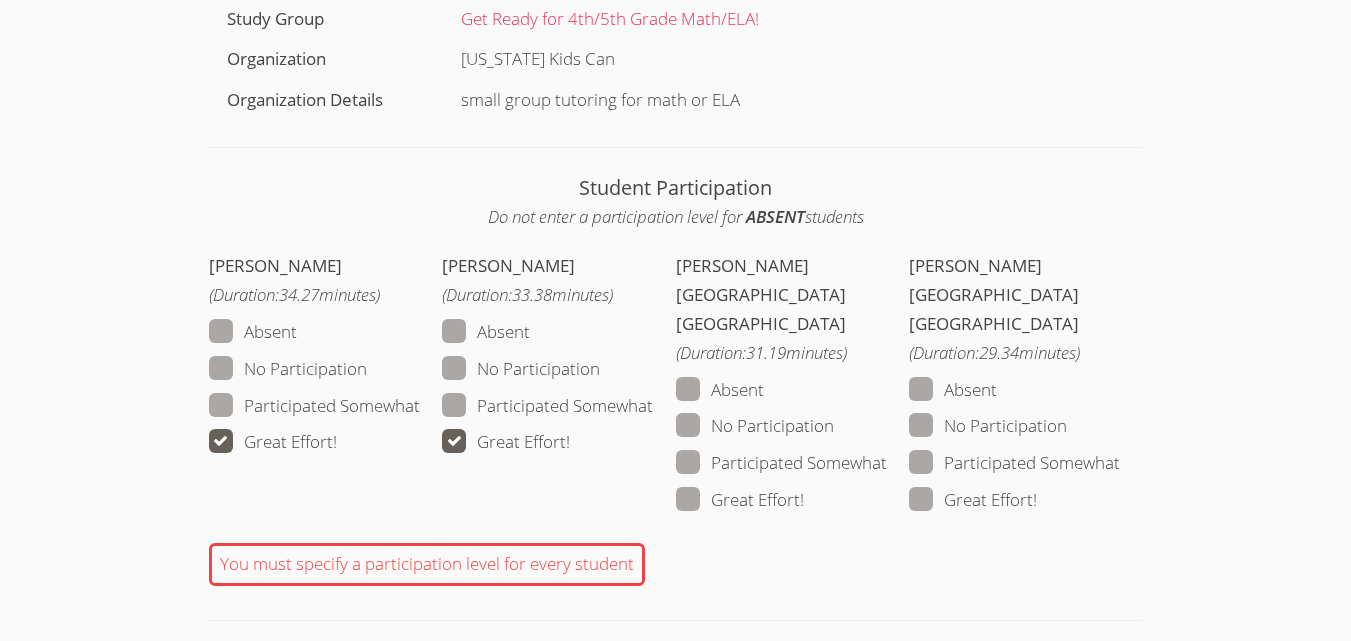 click at bounding box center [804, 499] 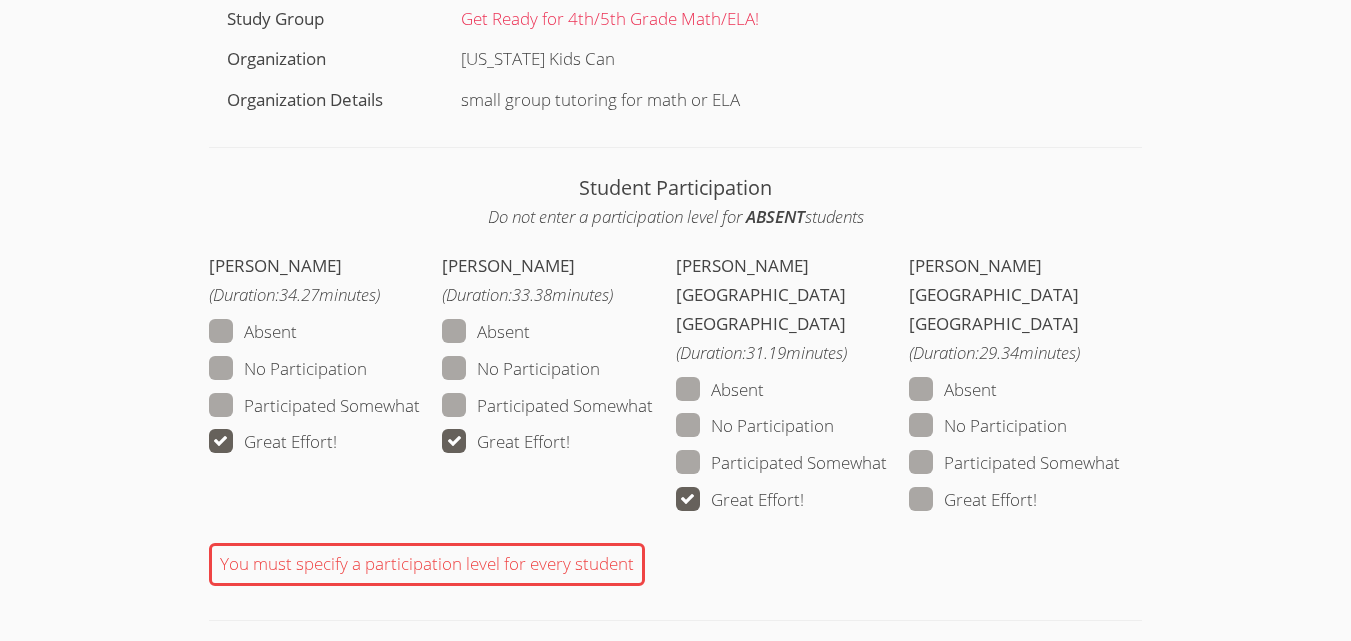 click on "Great Effort!" at bounding box center [973, 500] 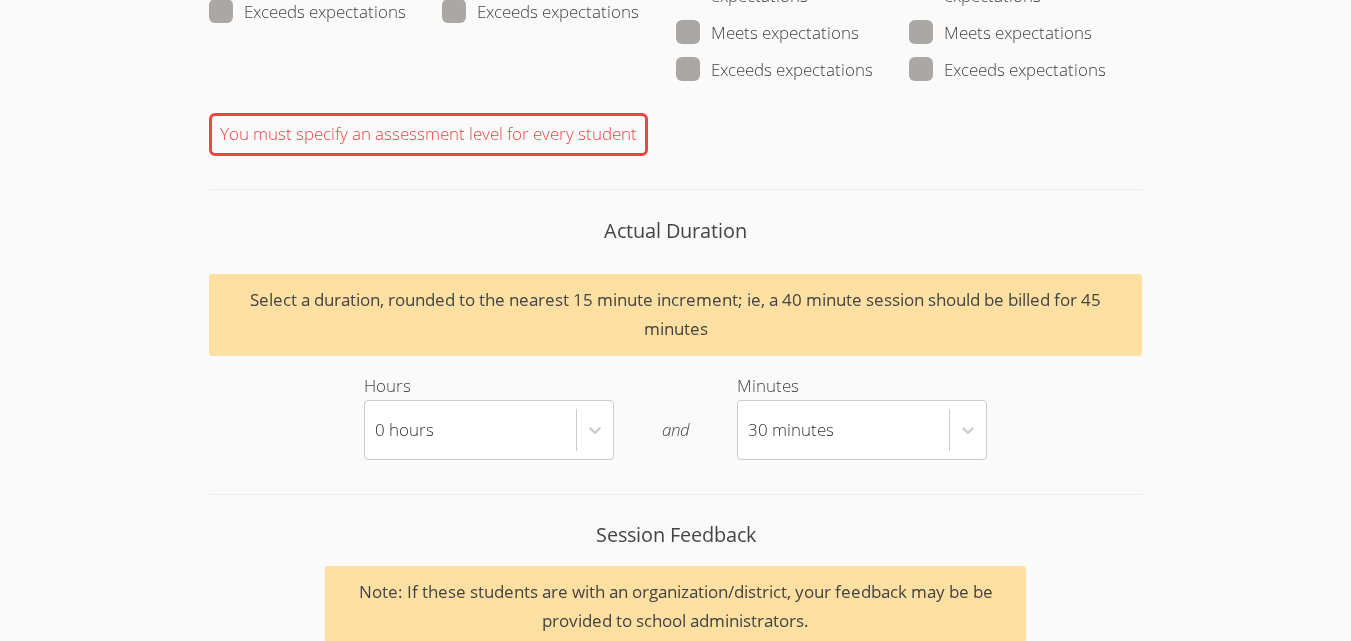 scroll, scrollTop: 2300, scrollLeft: 0, axis: vertical 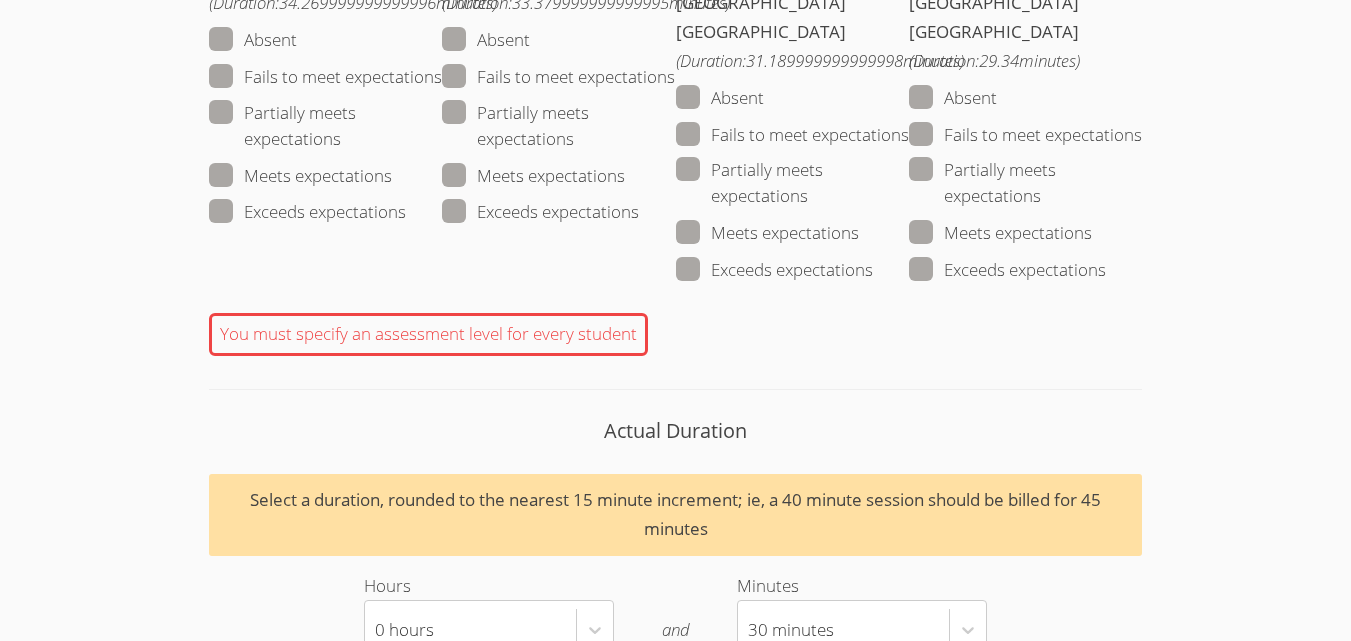 click on "Partially meets expectations" at bounding box center [325, 126] 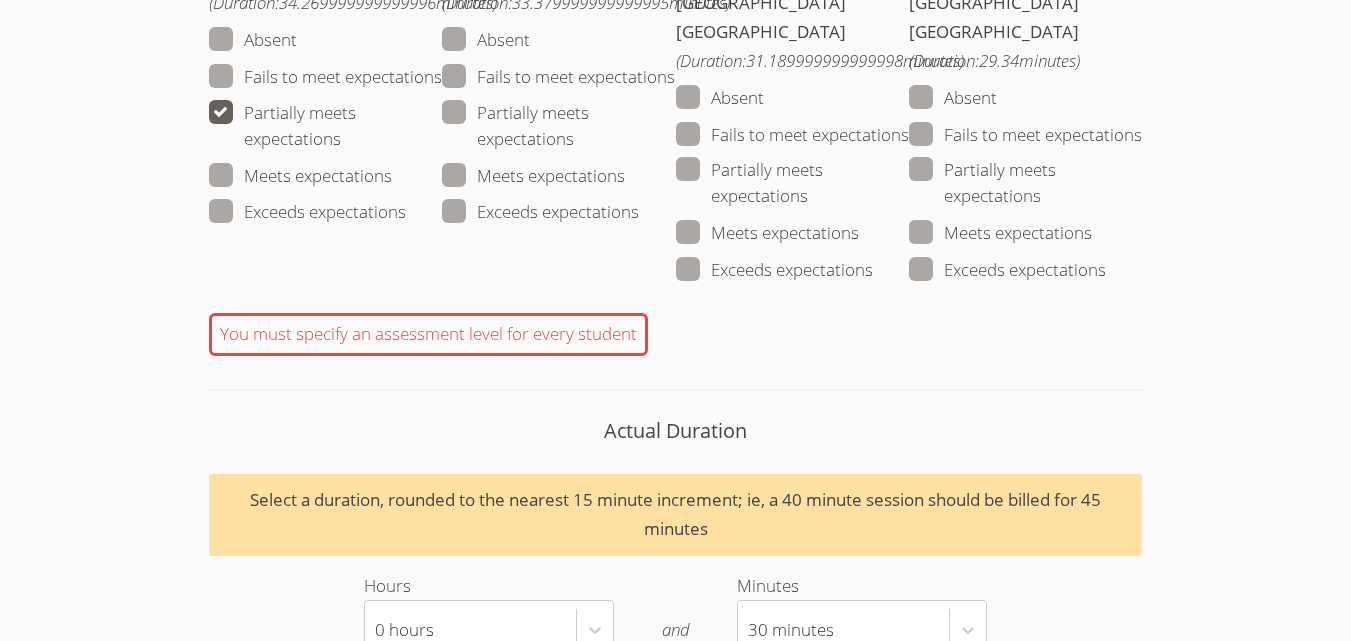 click at bounding box center [574, 138] 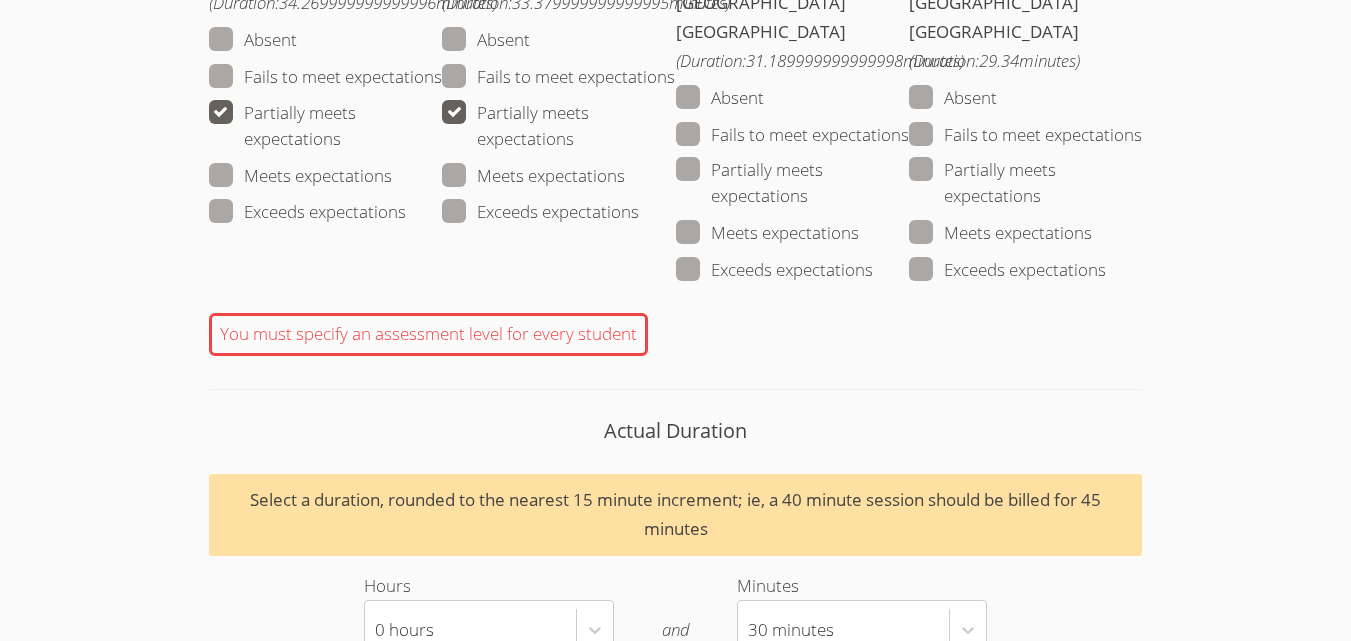 click on "Partially meets expectations" at bounding box center (792, 183) 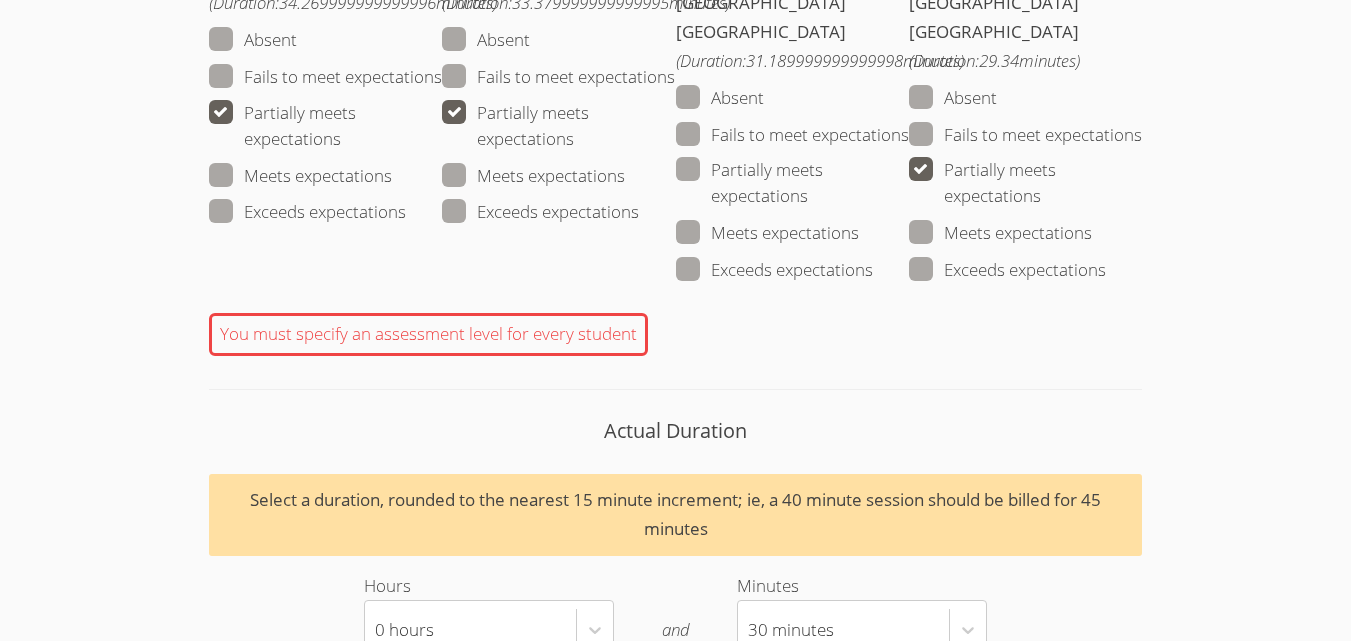 click on "Partially meets expectations" at bounding box center [558, 126] 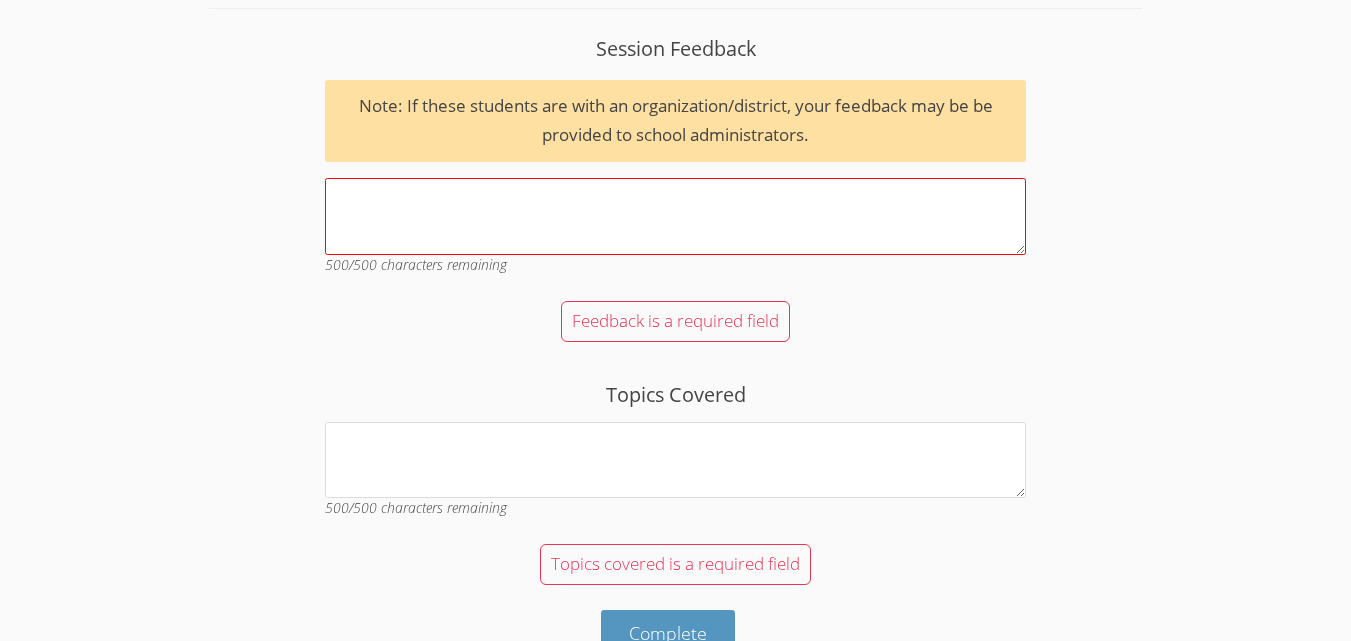 scroll, scrollTop: 2940, scrollLeft: 0, axis: vertical 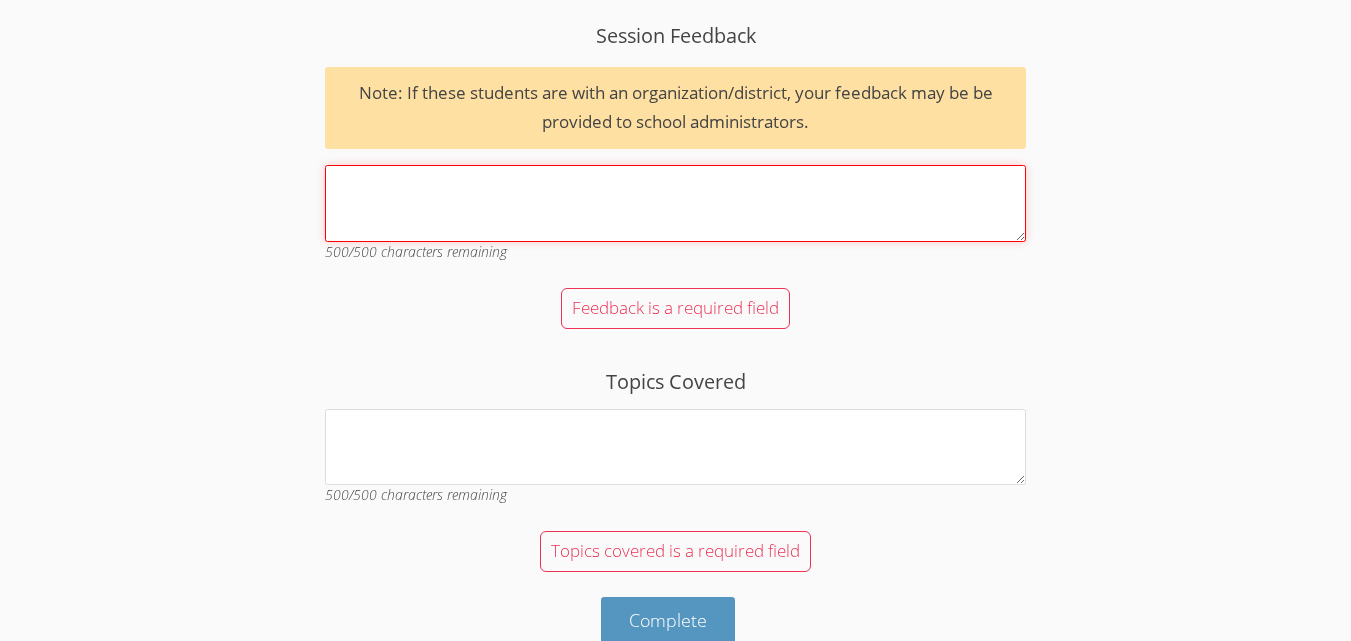 click on "Session Feedback Note: If these students are with an organization/district, your feedback may be be provided to school administrators. 500 /500 characters remaining" at bounding box center (675, 203) 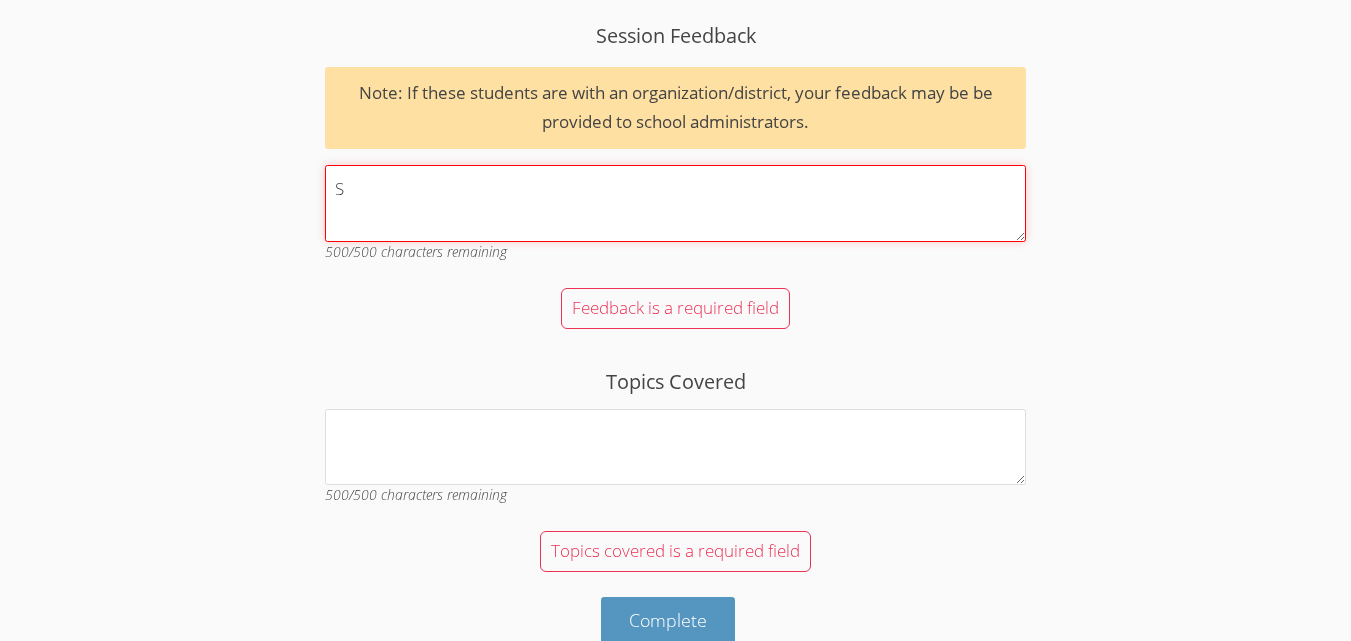 scroll, scrollTop: 2880, scrollLeft: 0, axis: vertical 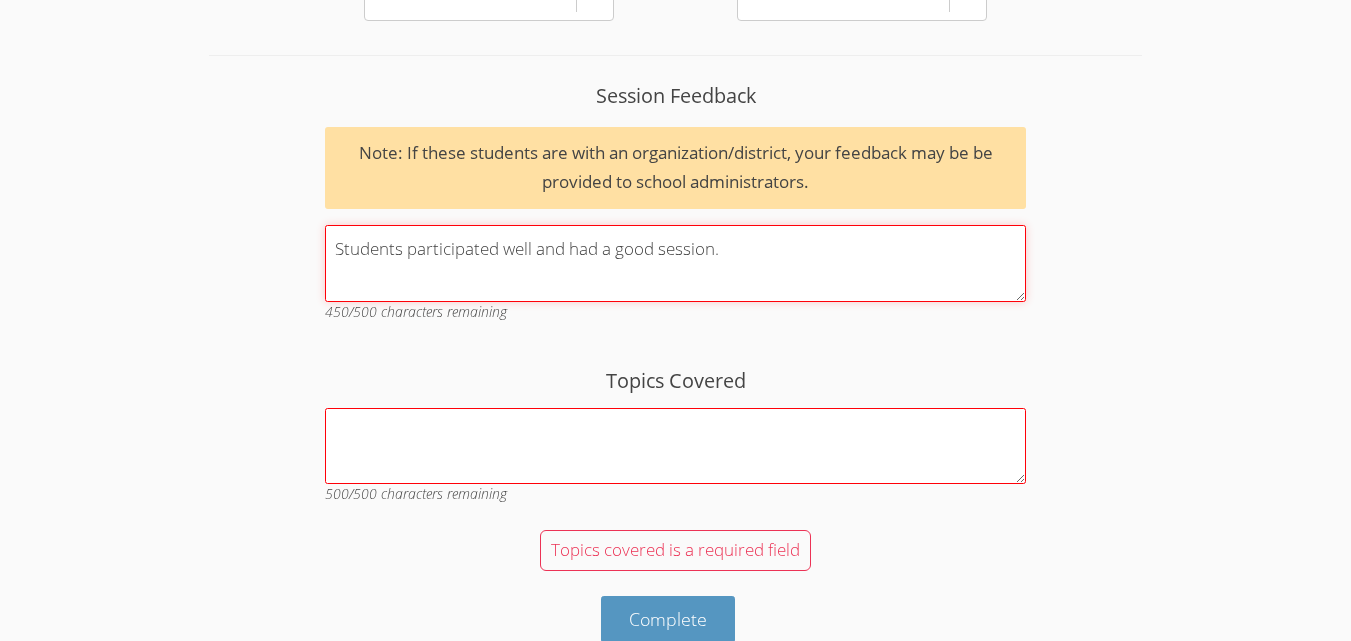 type on "Students participated well and had a good session." 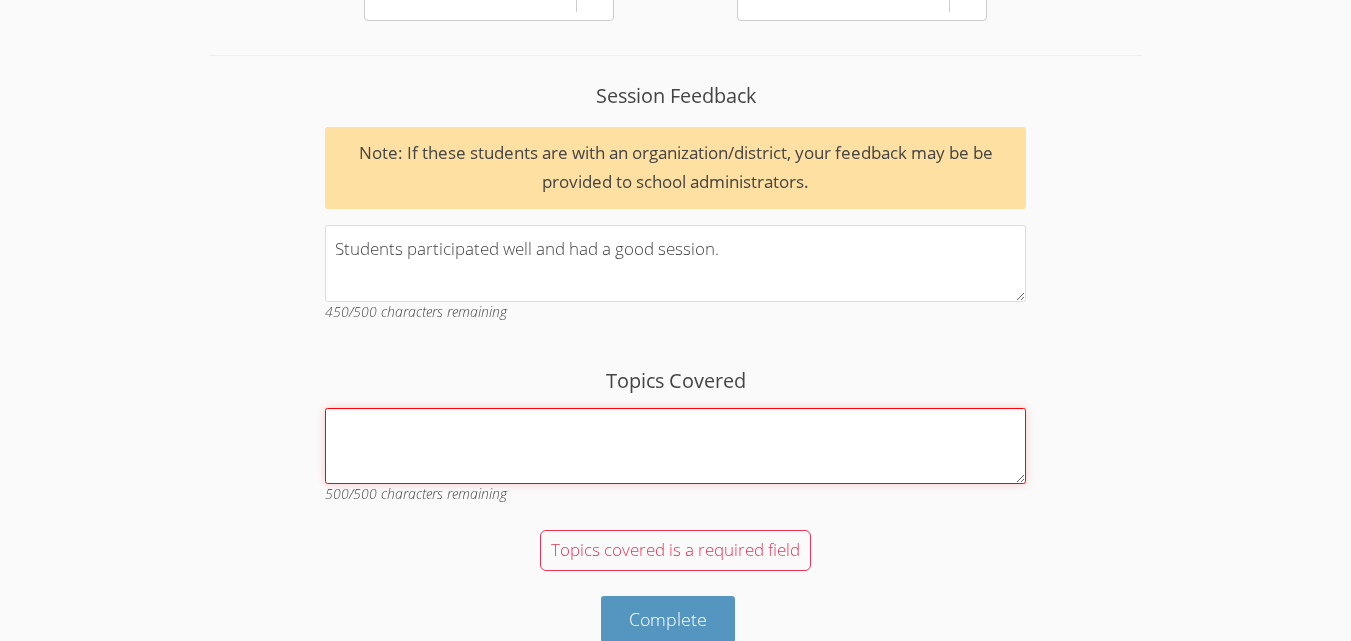 click on "Topics Covered" at bounding box center (675, 446) 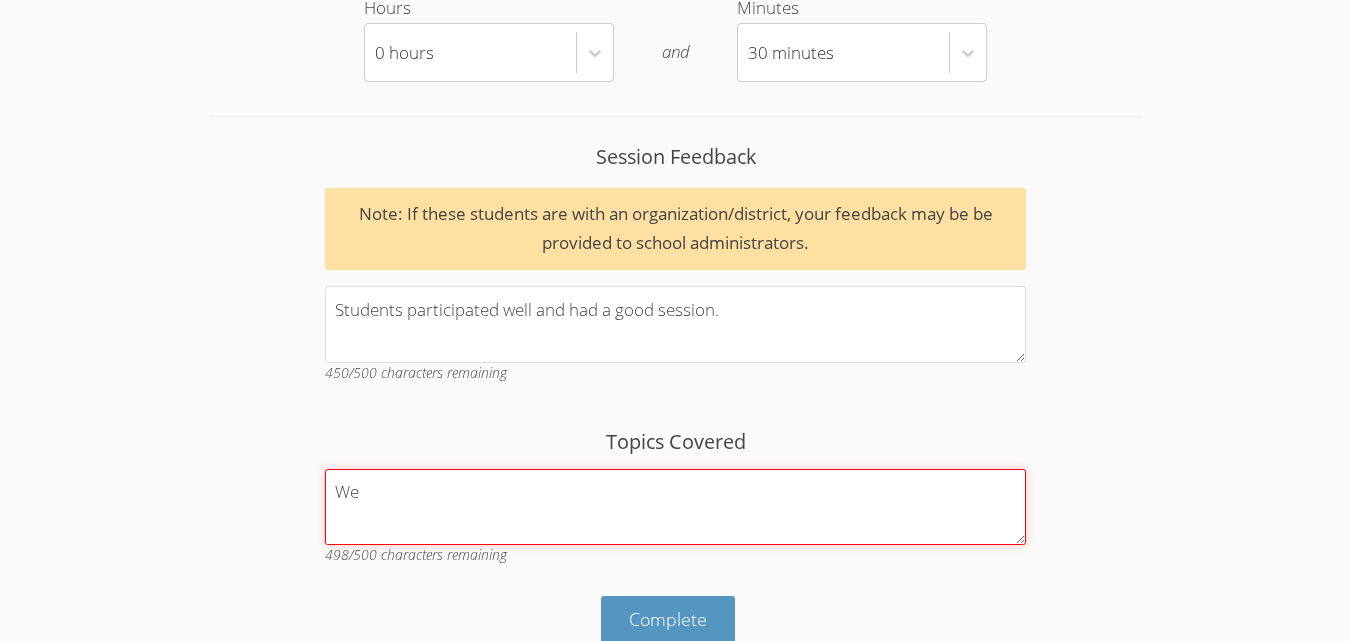 type on "W" 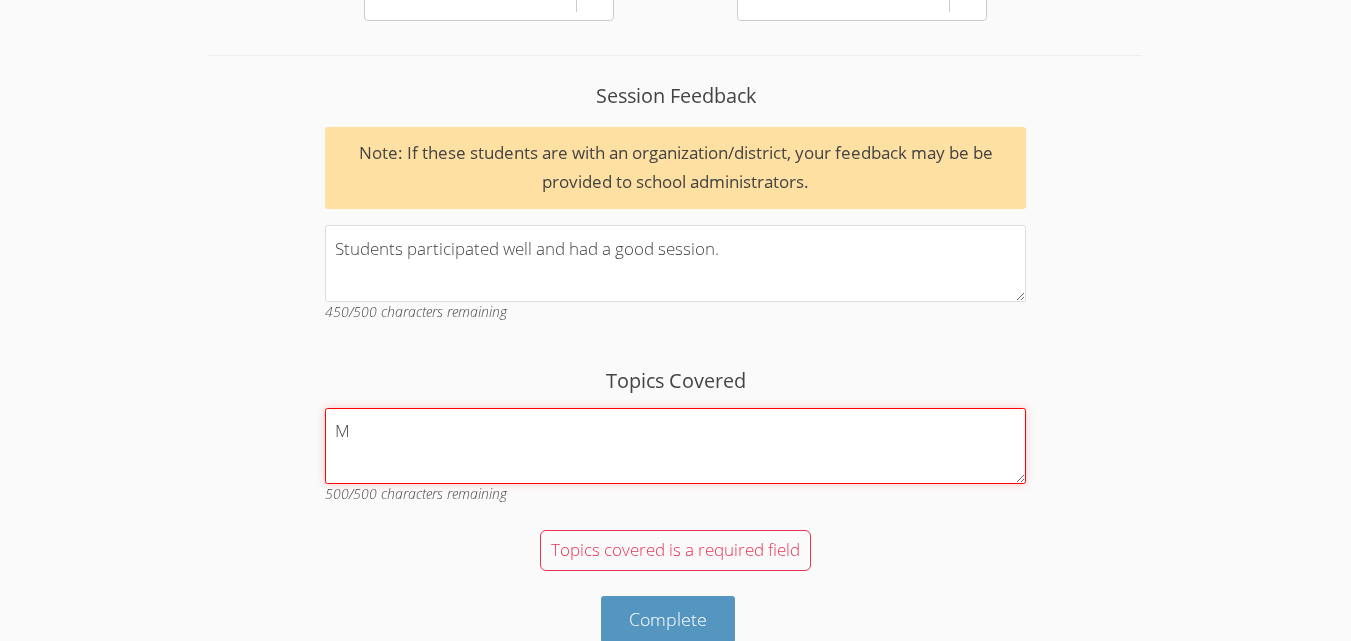 scroll, scrollTop: 2819, scrollLeft: 0, axis: vertical 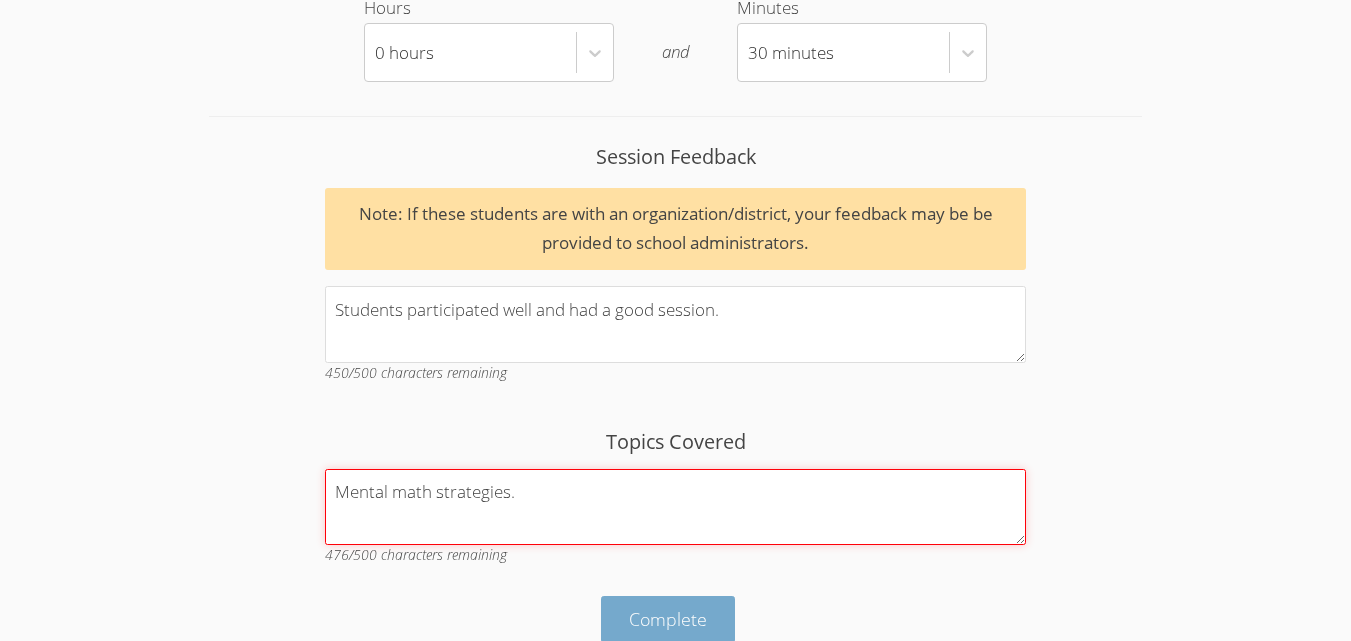 type on "Mental math strategies." 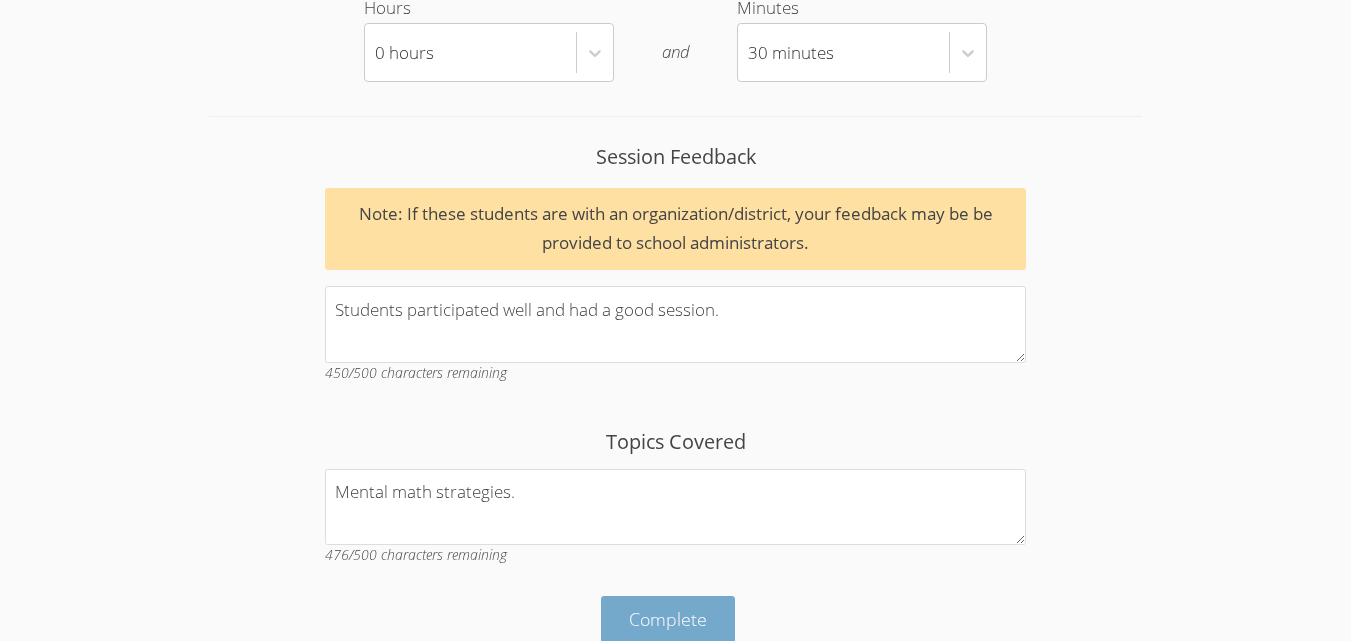 click on "Complete" at bounding box center [668, 619] 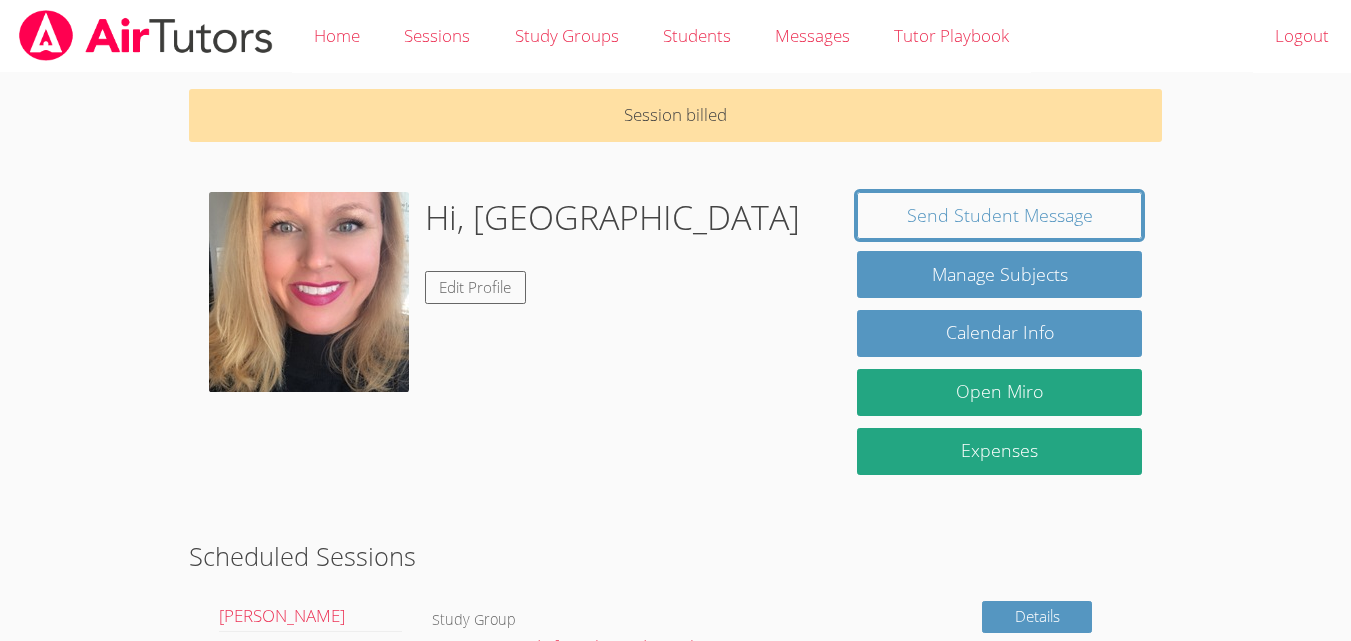 scroll, scrollTop: 0, scrollLeft: 0, axis: both 